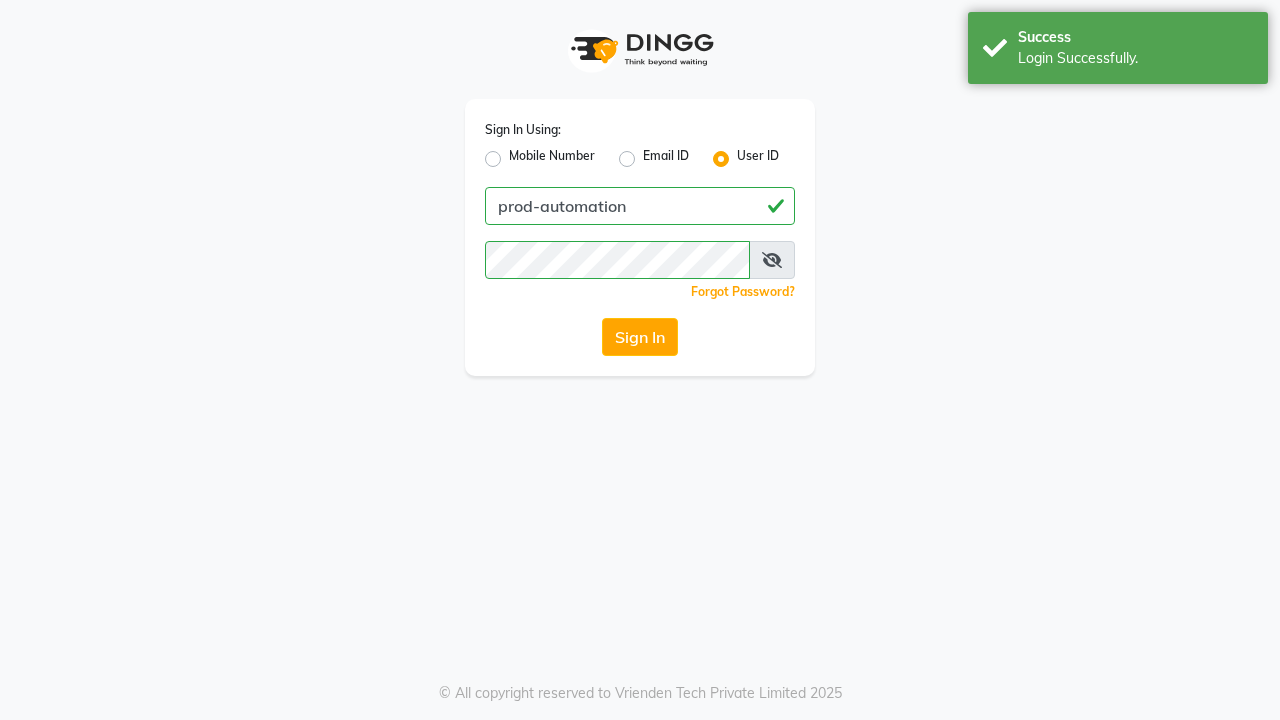 scroll, scrollTop: 0, scrollLeft: 0, axis: both 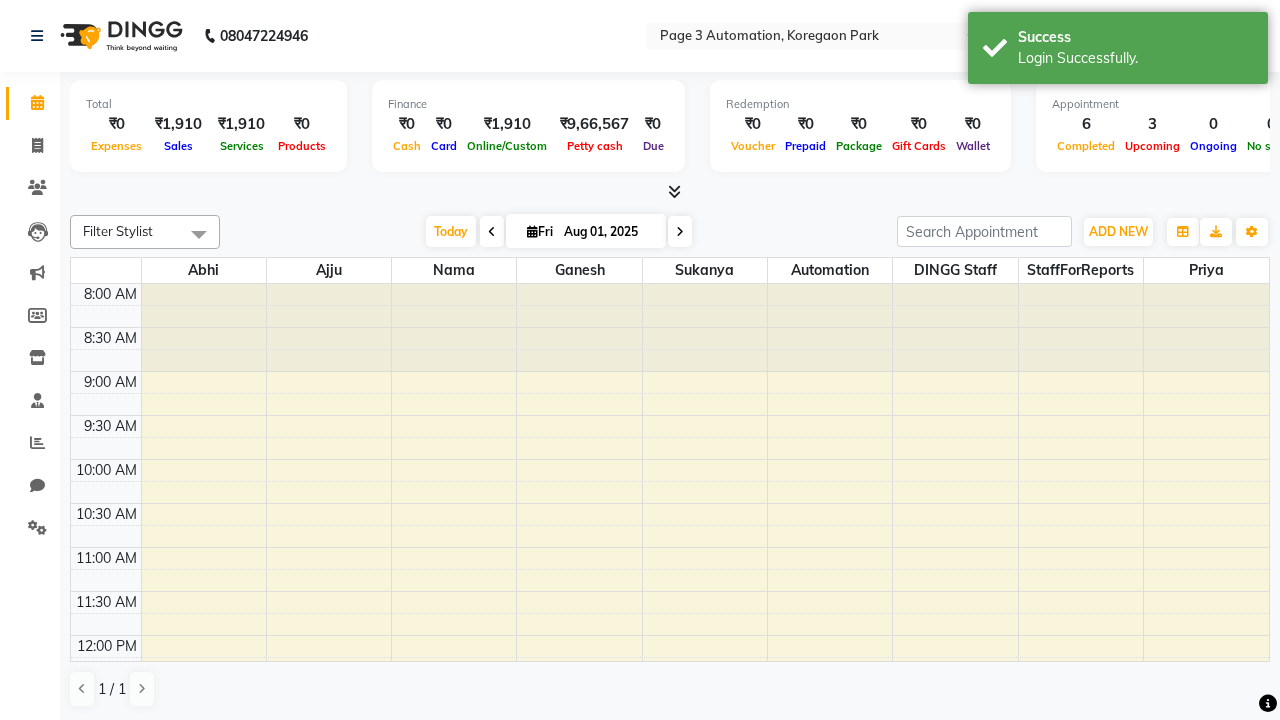 select on "en" 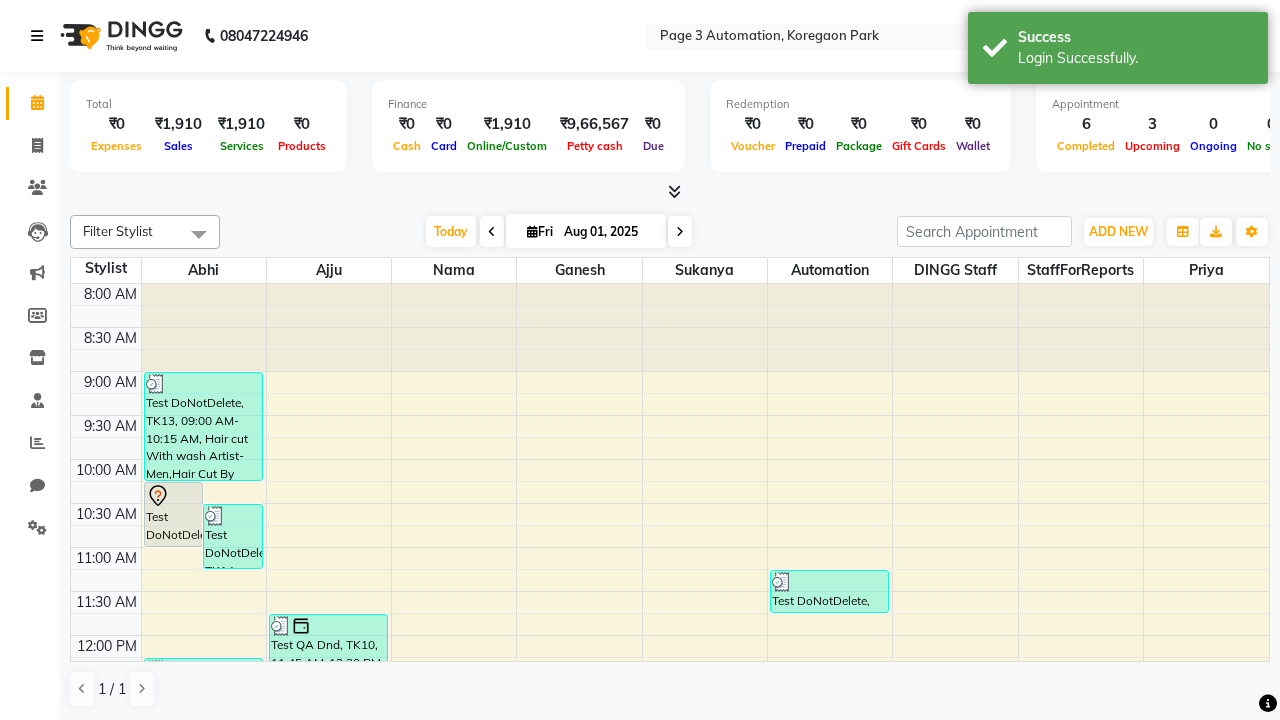 click at bounding box center (37, 36) 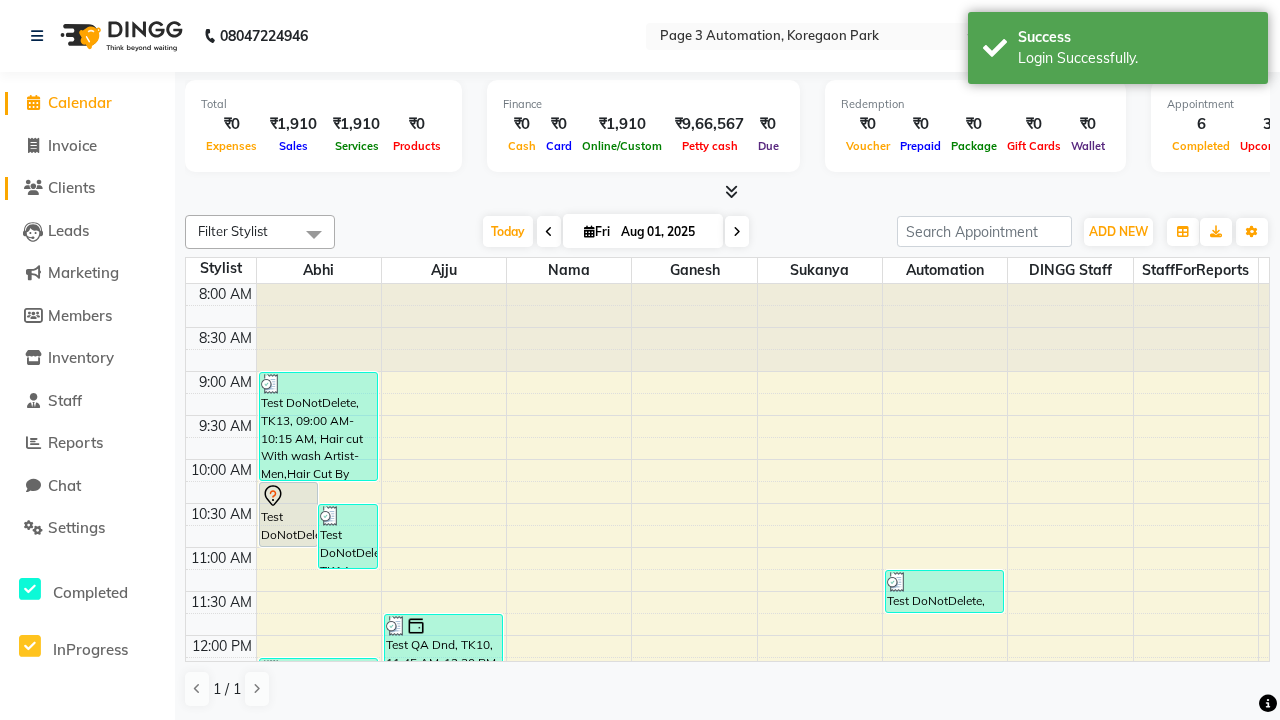 click on "Clients" 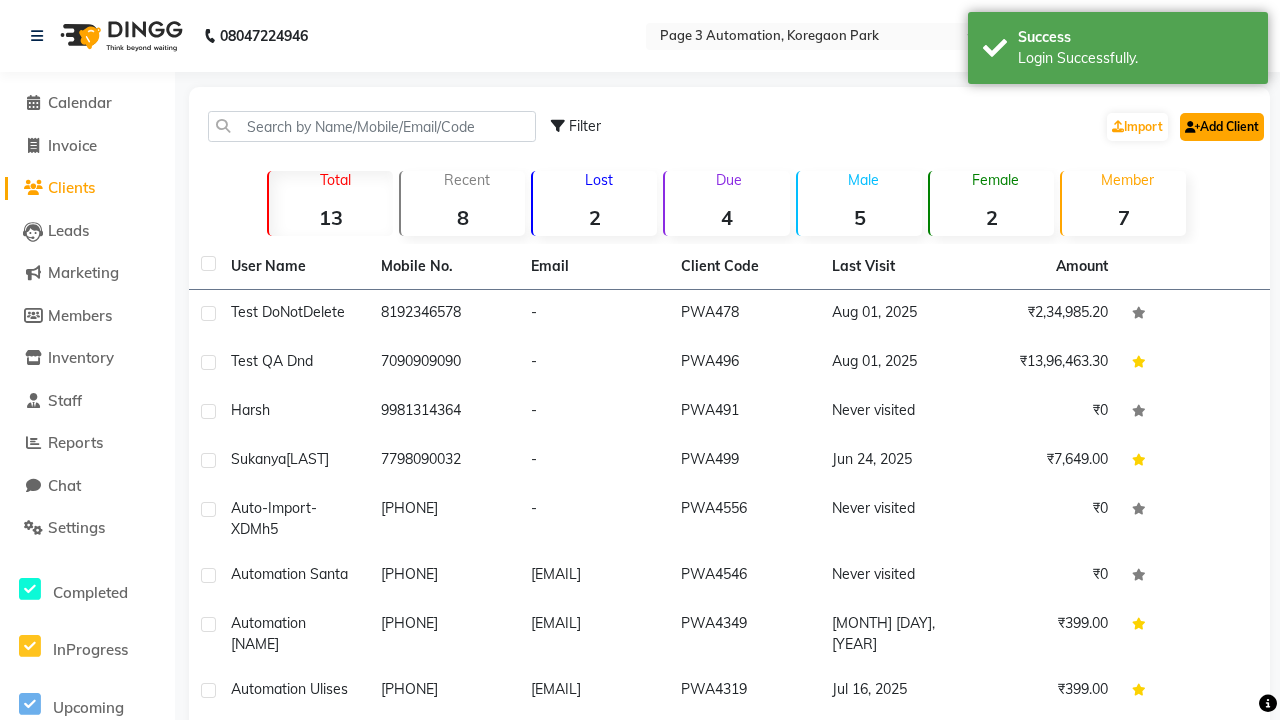 click on "Add Client" 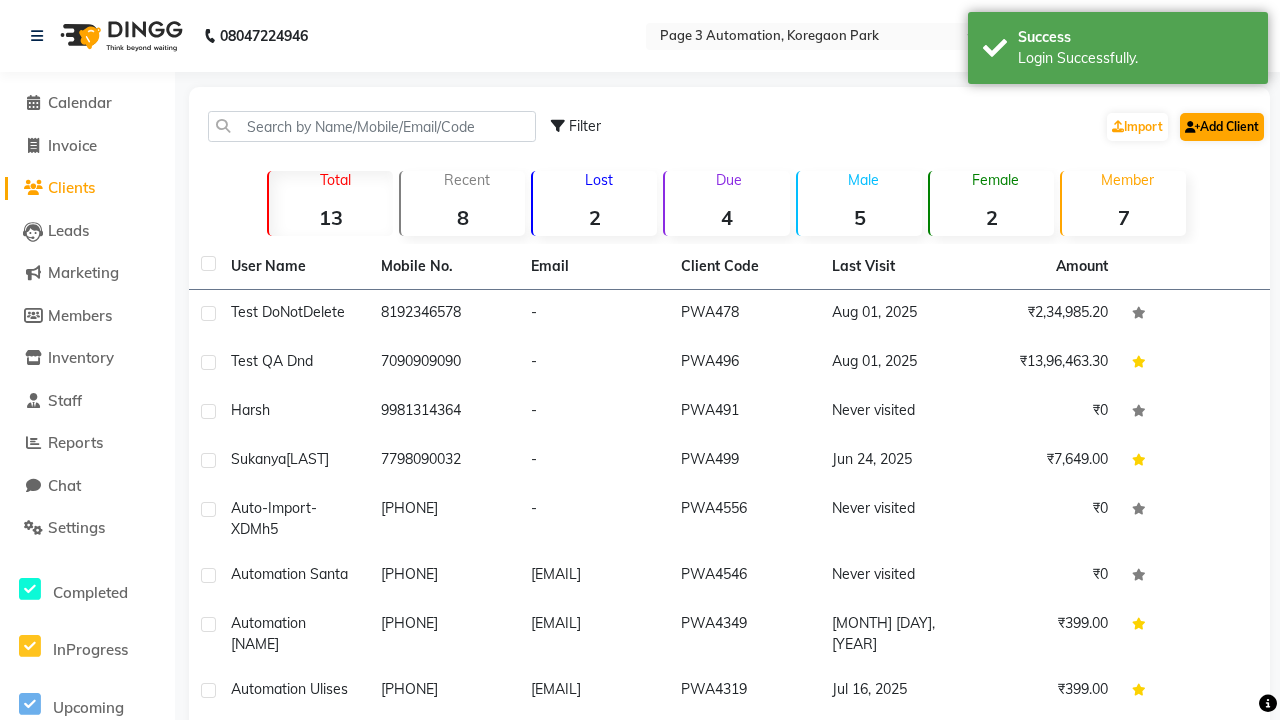 select on "22" 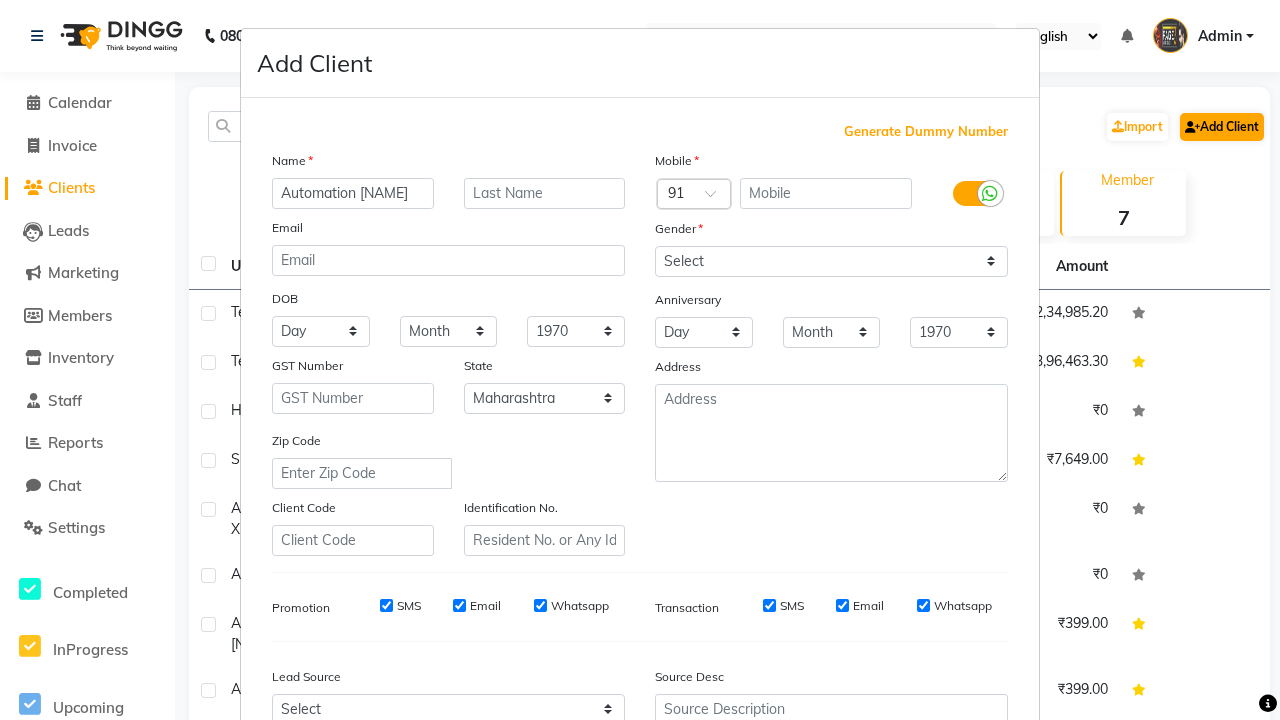 type on "Automation [NAME]" 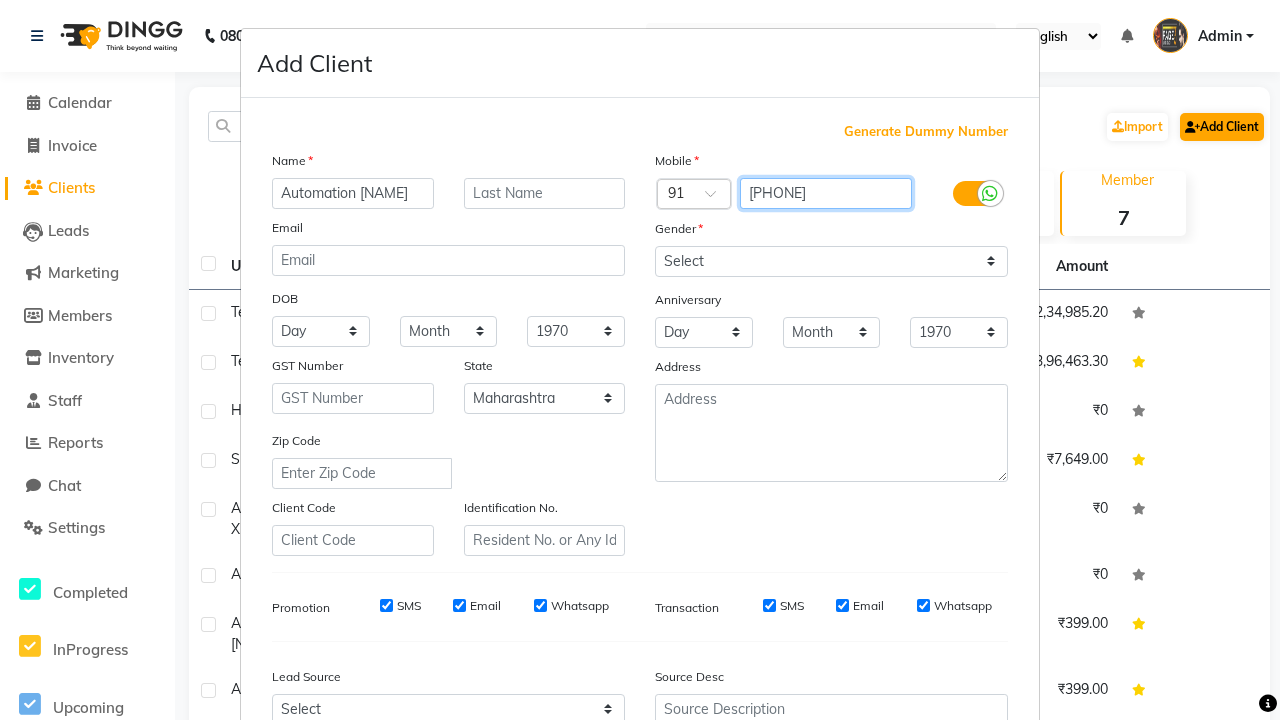 type on "[PHONE]" 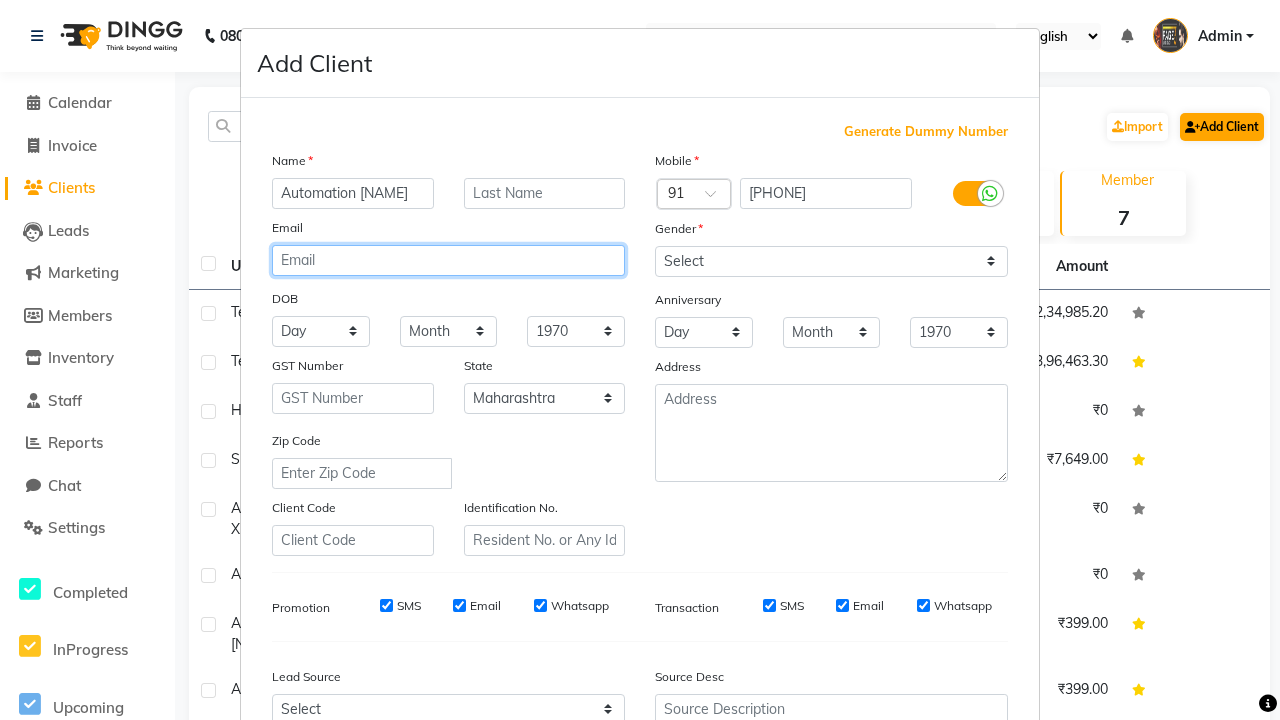 type on "[EMAIL]" 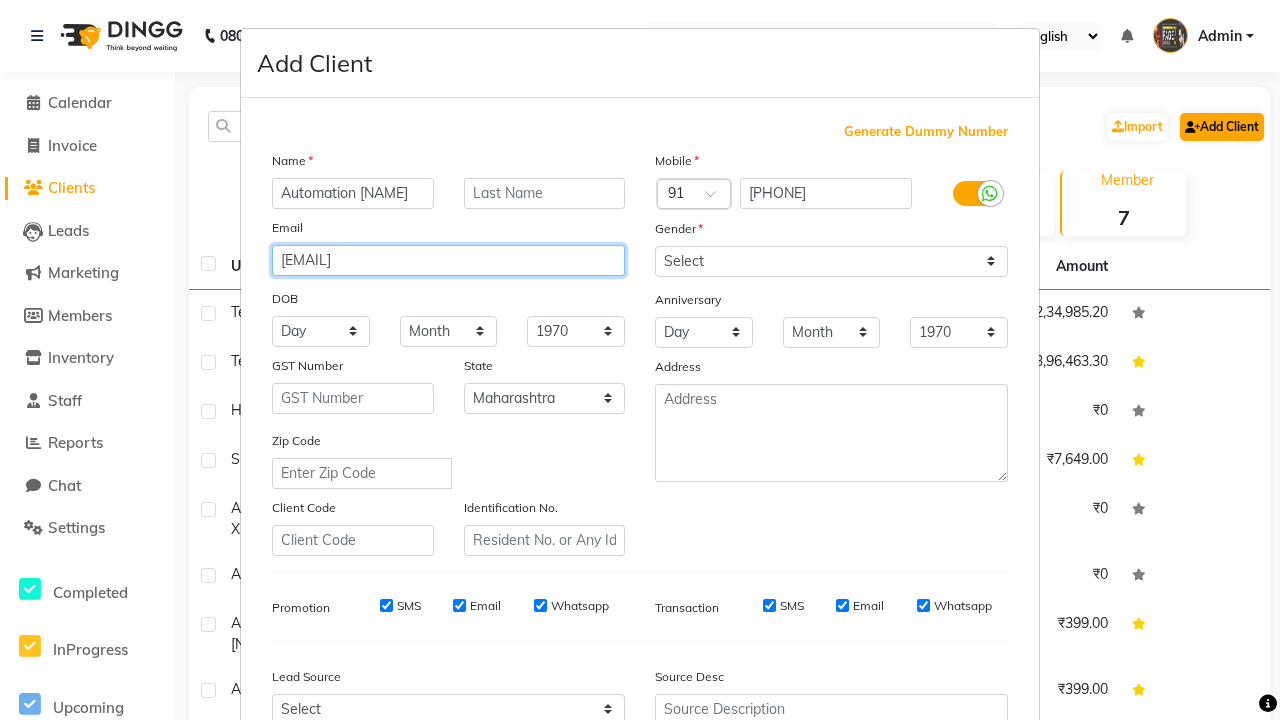 select on "male" 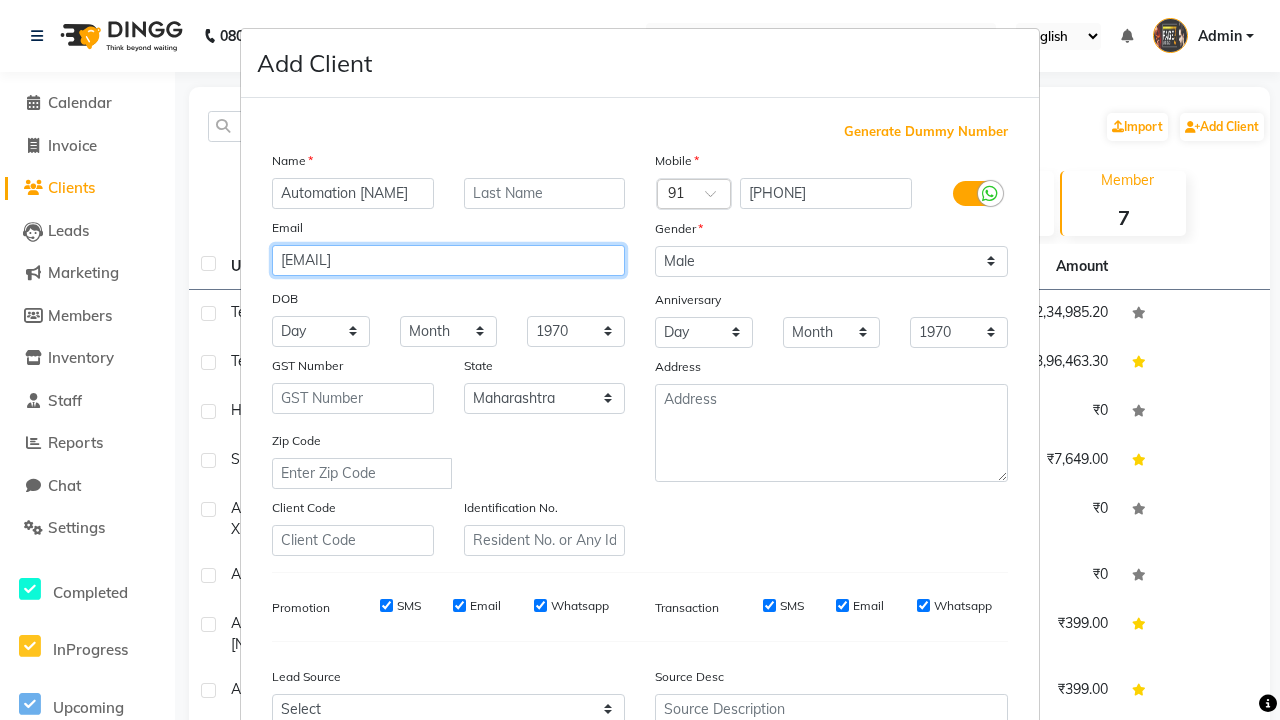 type on "[EMAIL]" 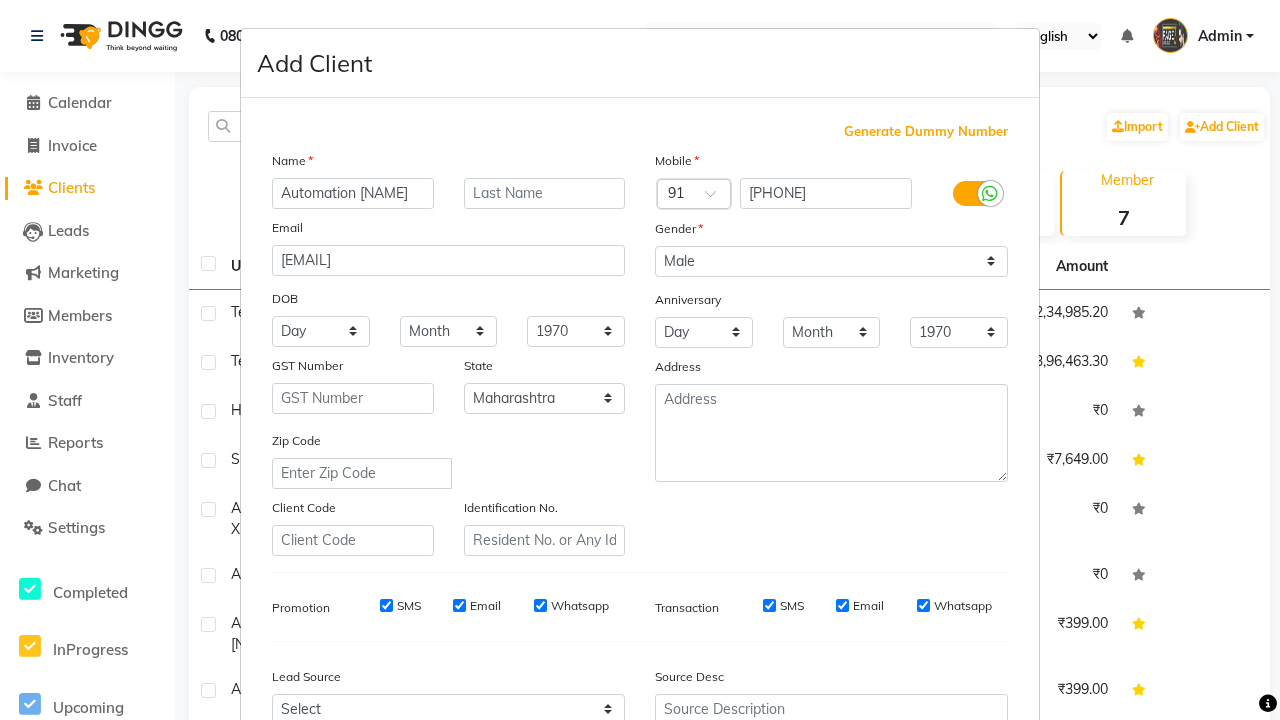click on "Add" at bounding box center [906, 855] 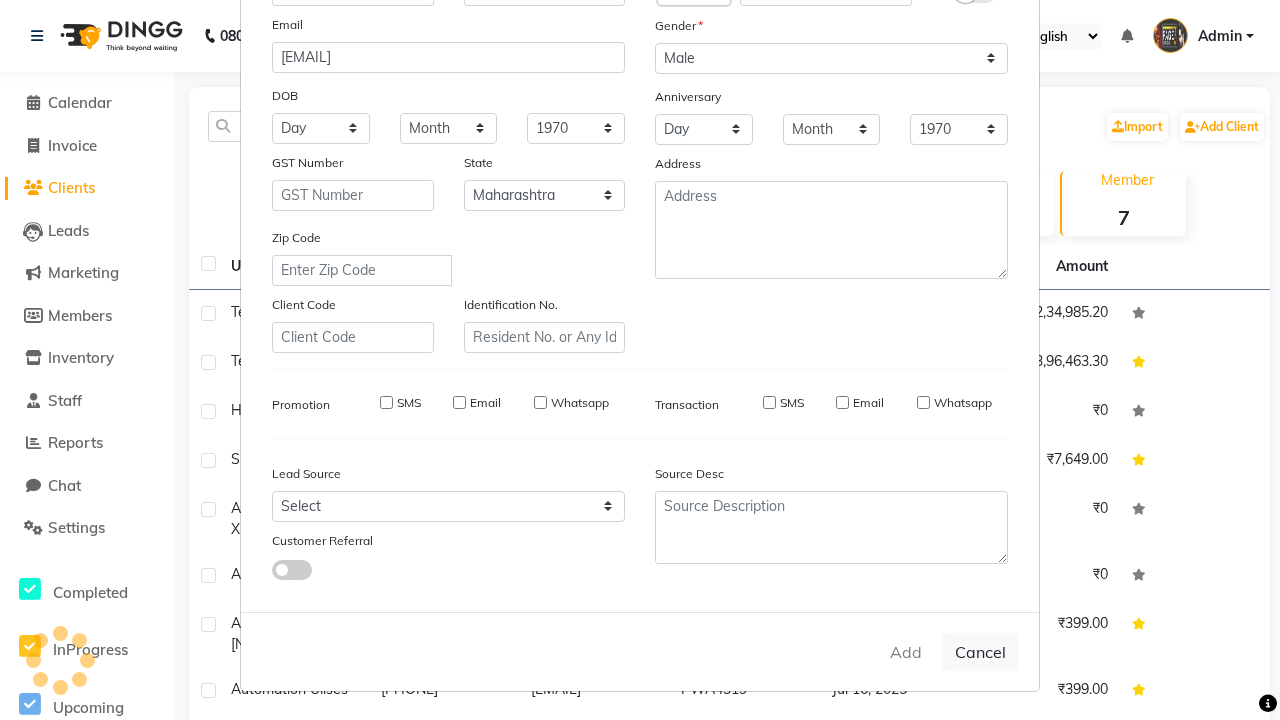 type 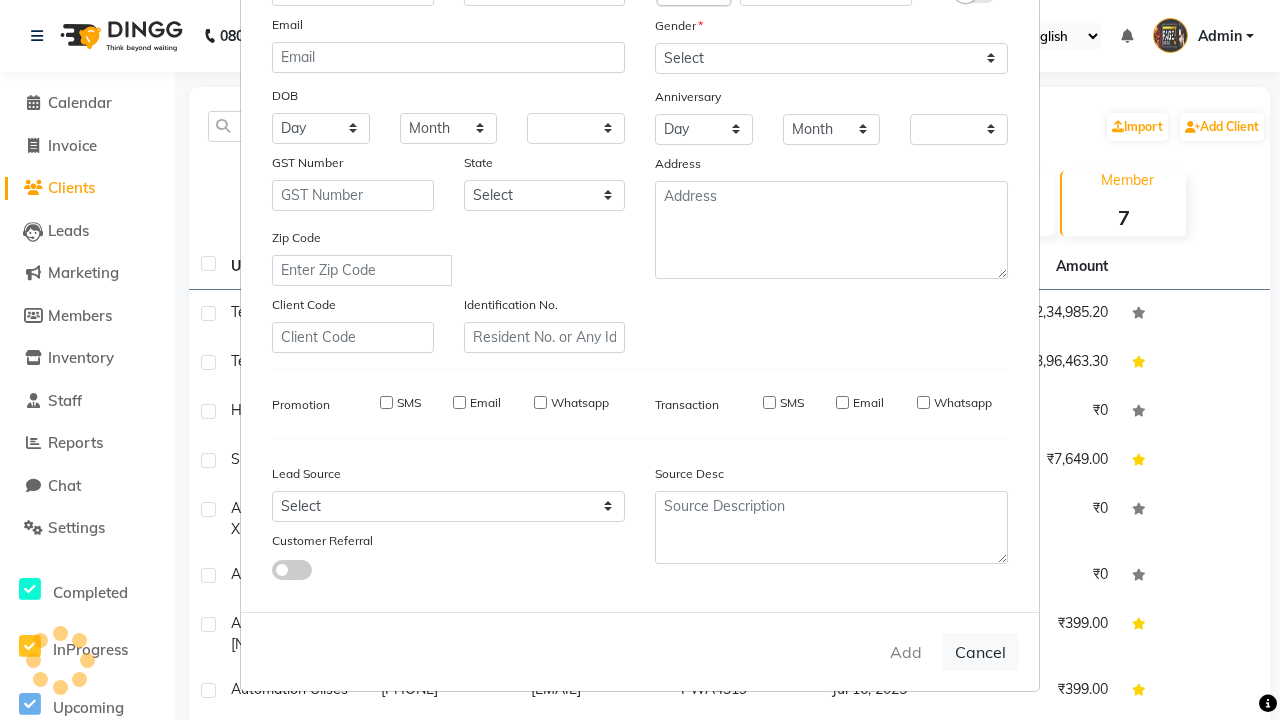checkbox on "false" 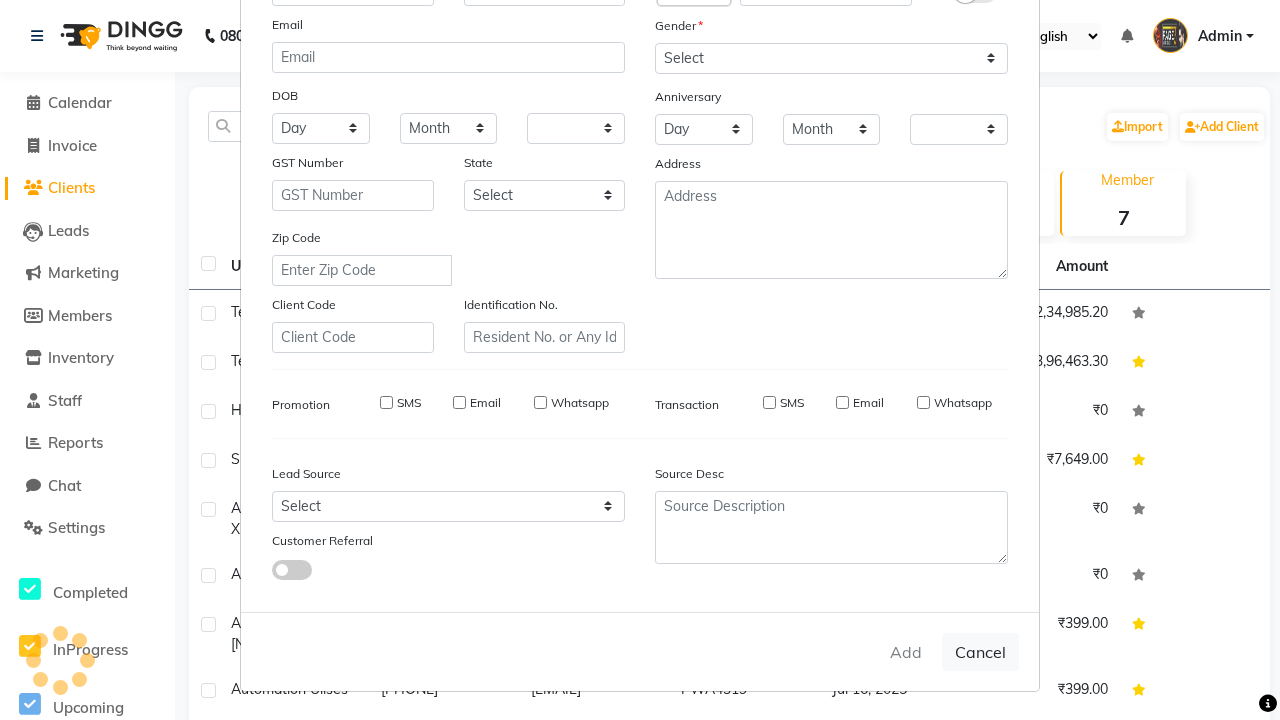 checkbox on "false" 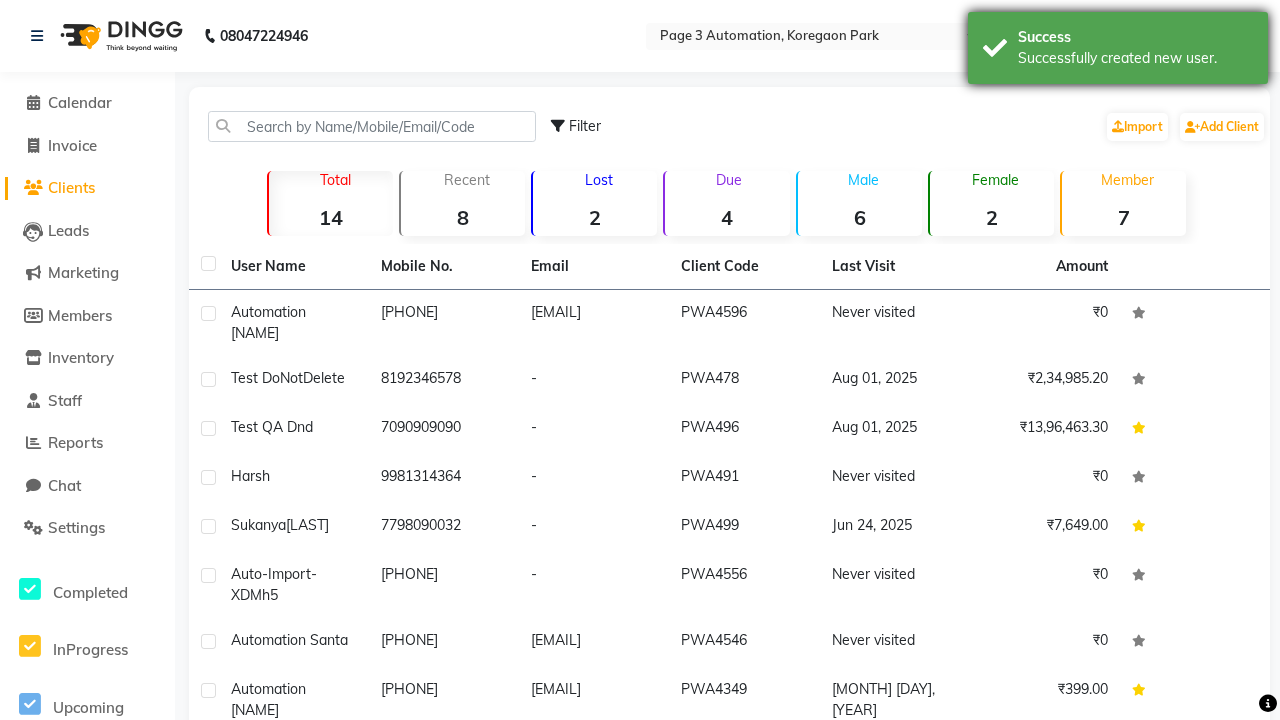 click on "Successfully created new user." at bounding box center (1135, 58) 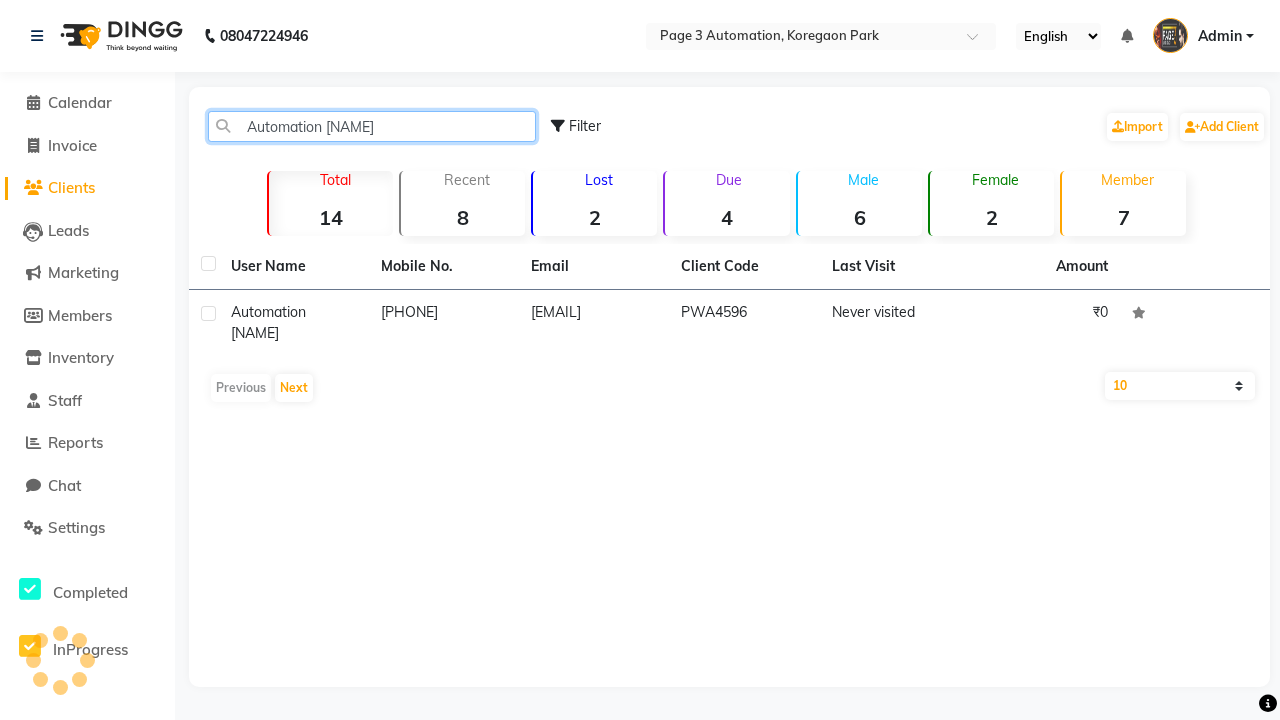 type on "Automation [NAME]" 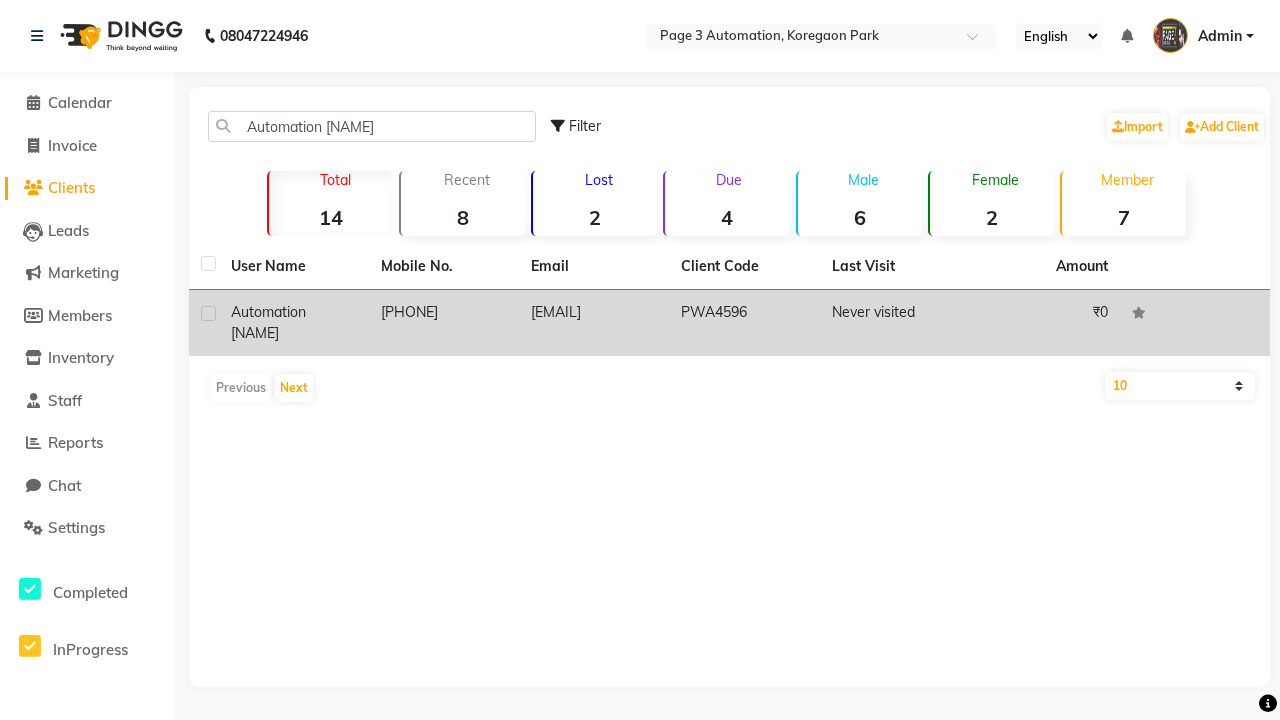 click on "PWA4596" 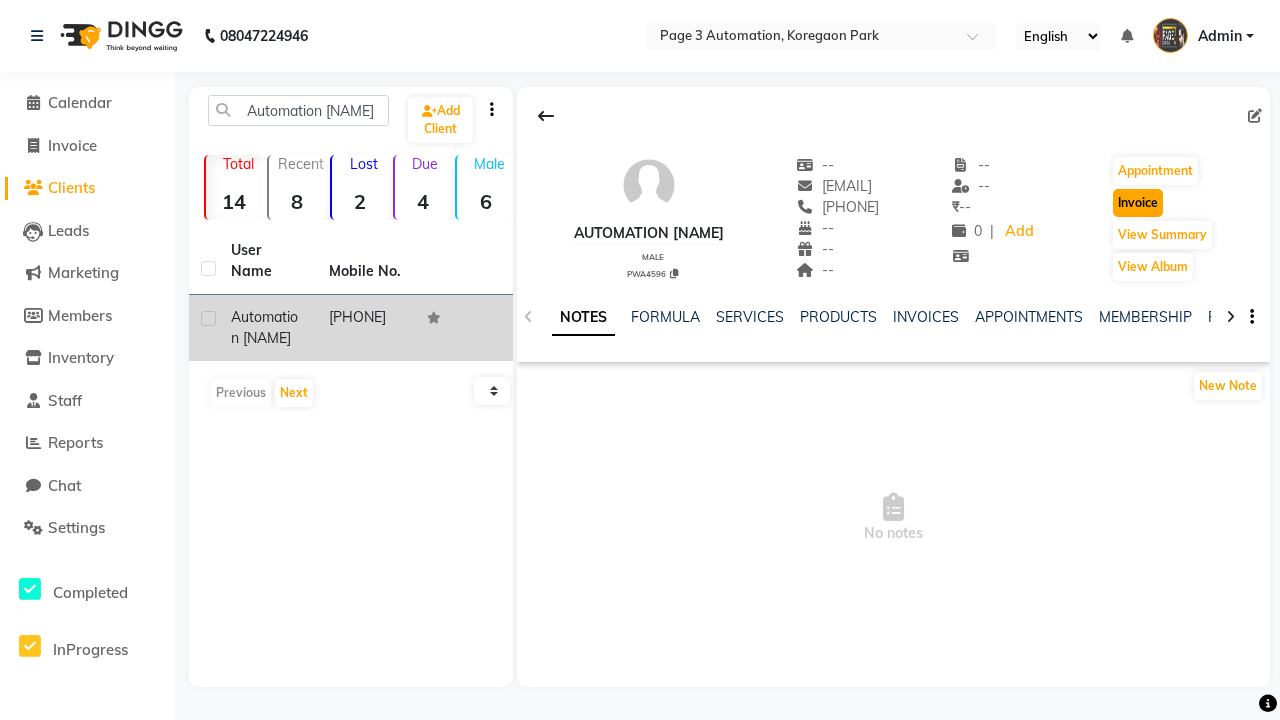click on "Invoice" 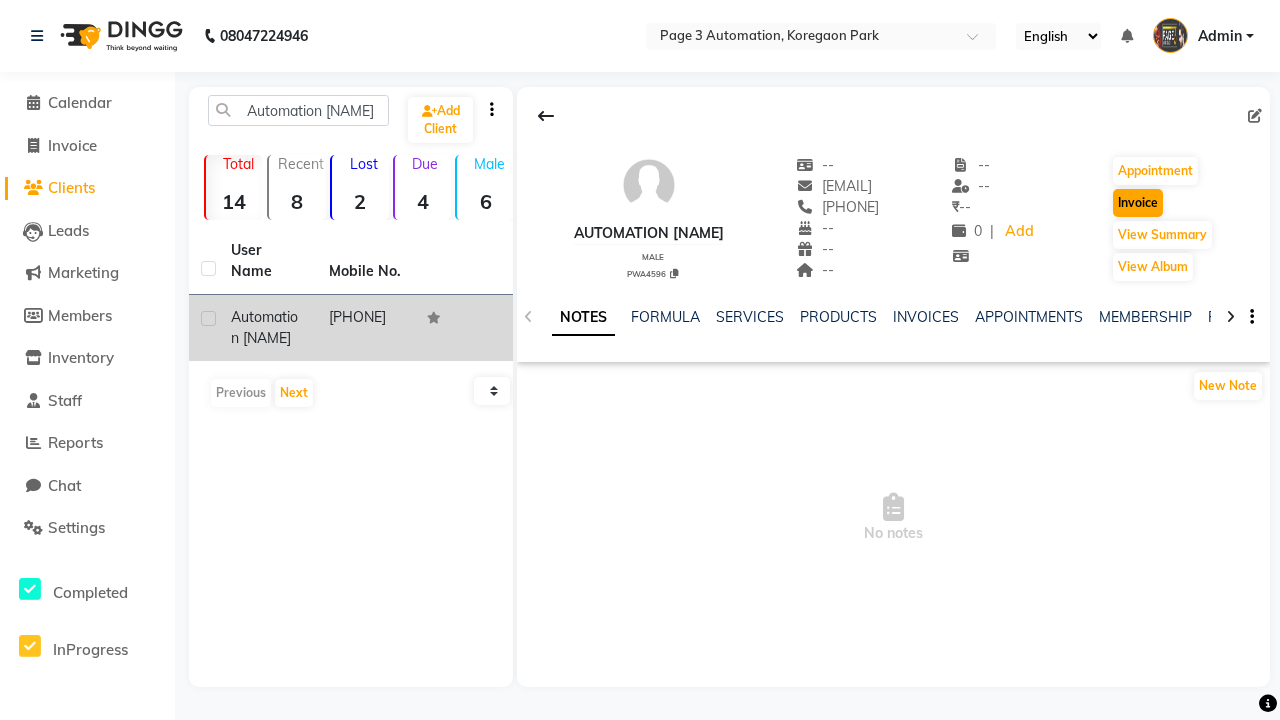 select on "2774" 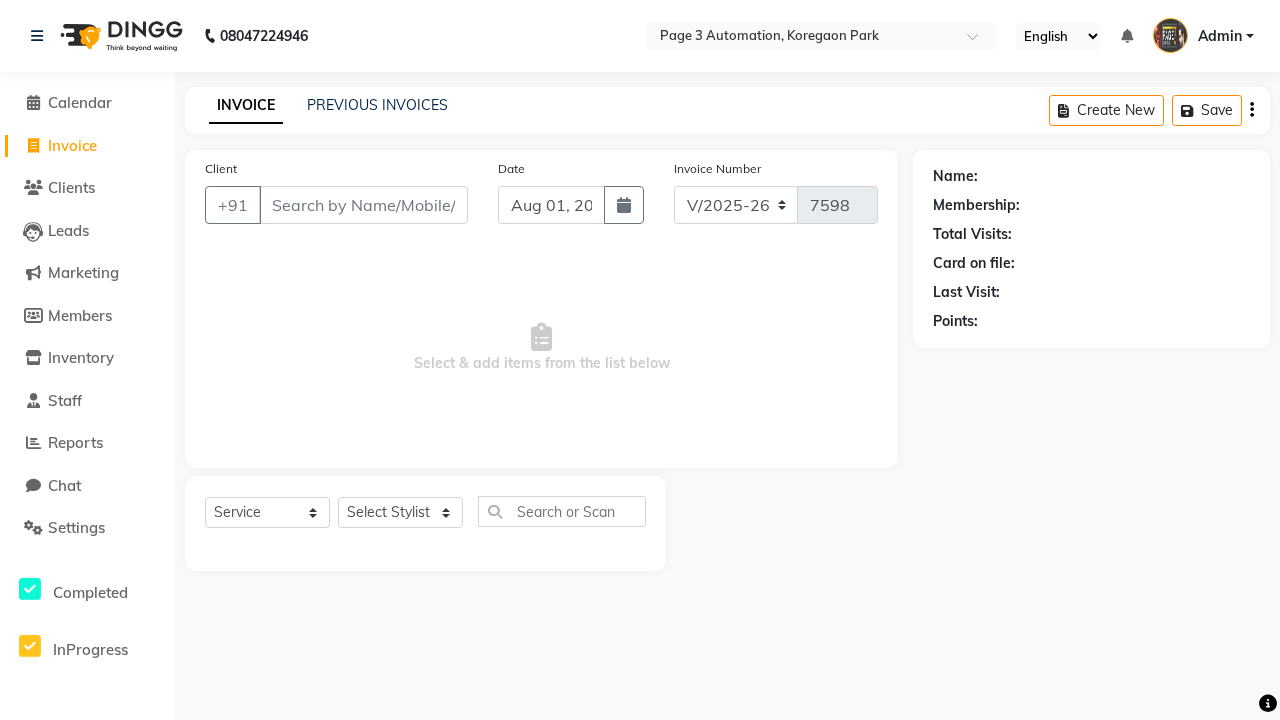 type on "[PHONE]" 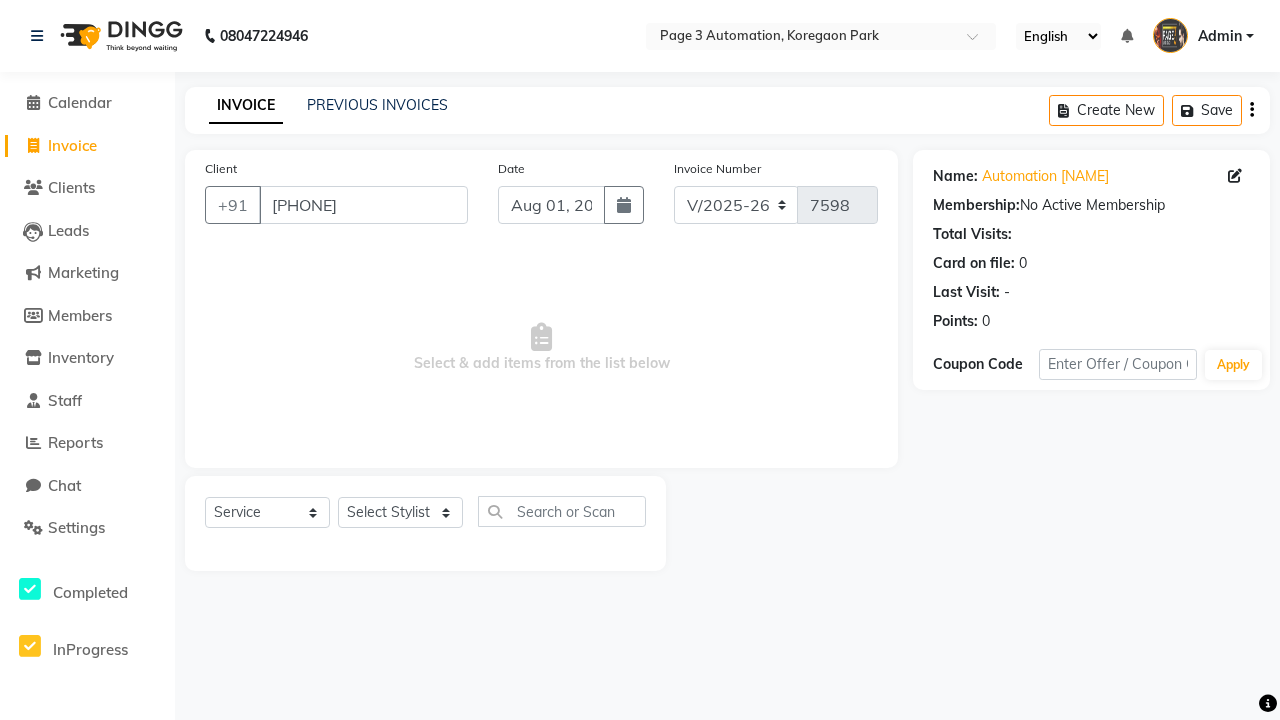 select on "71572" 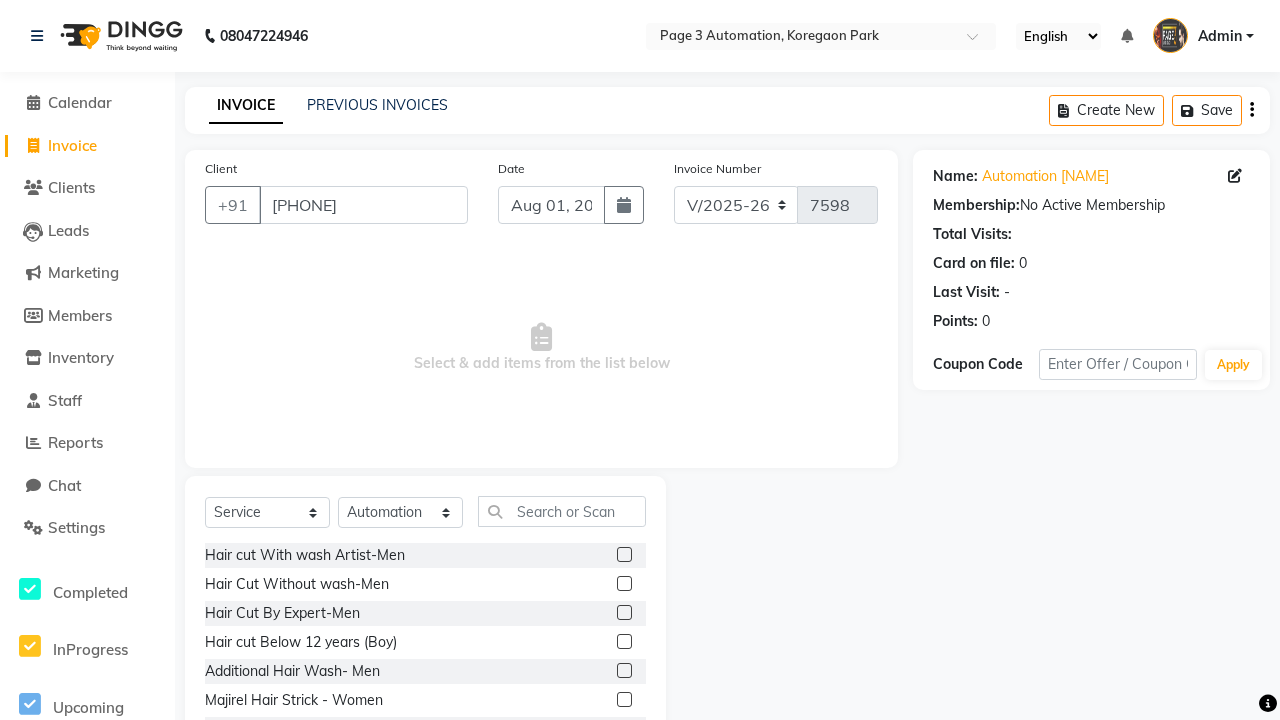 click 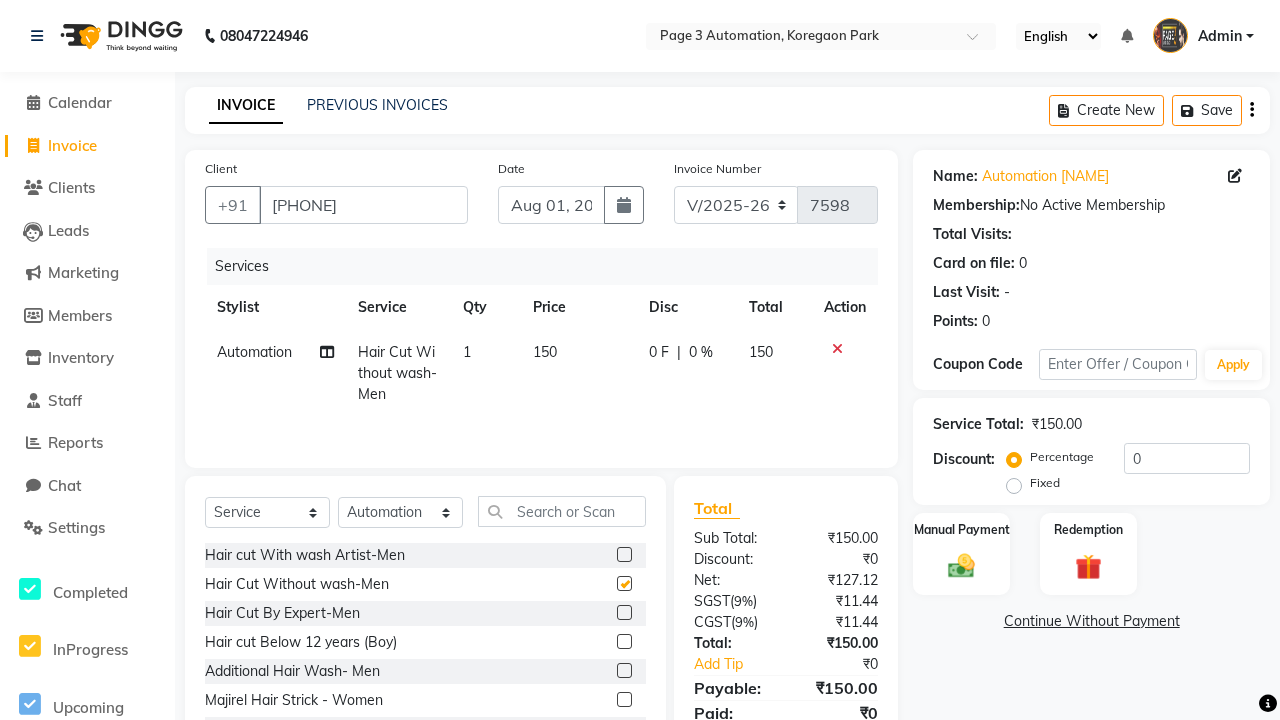 click on "Continue Without Payment" 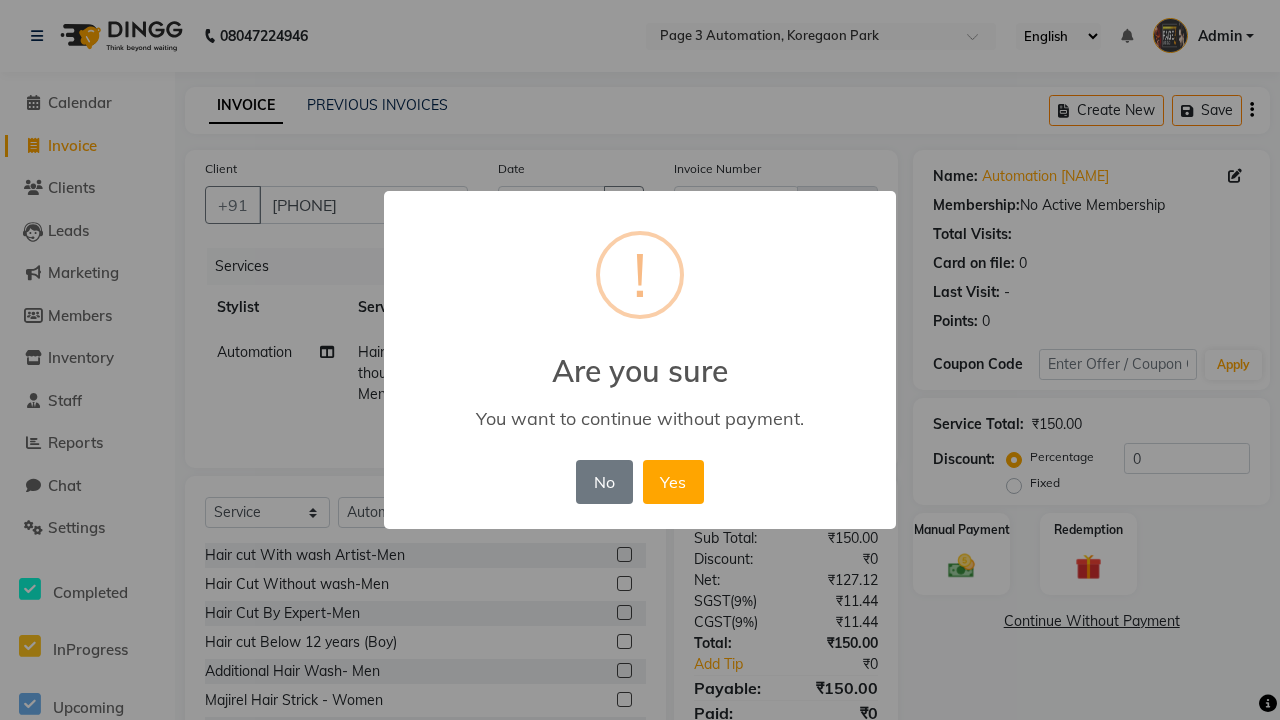 checkbox on "false" 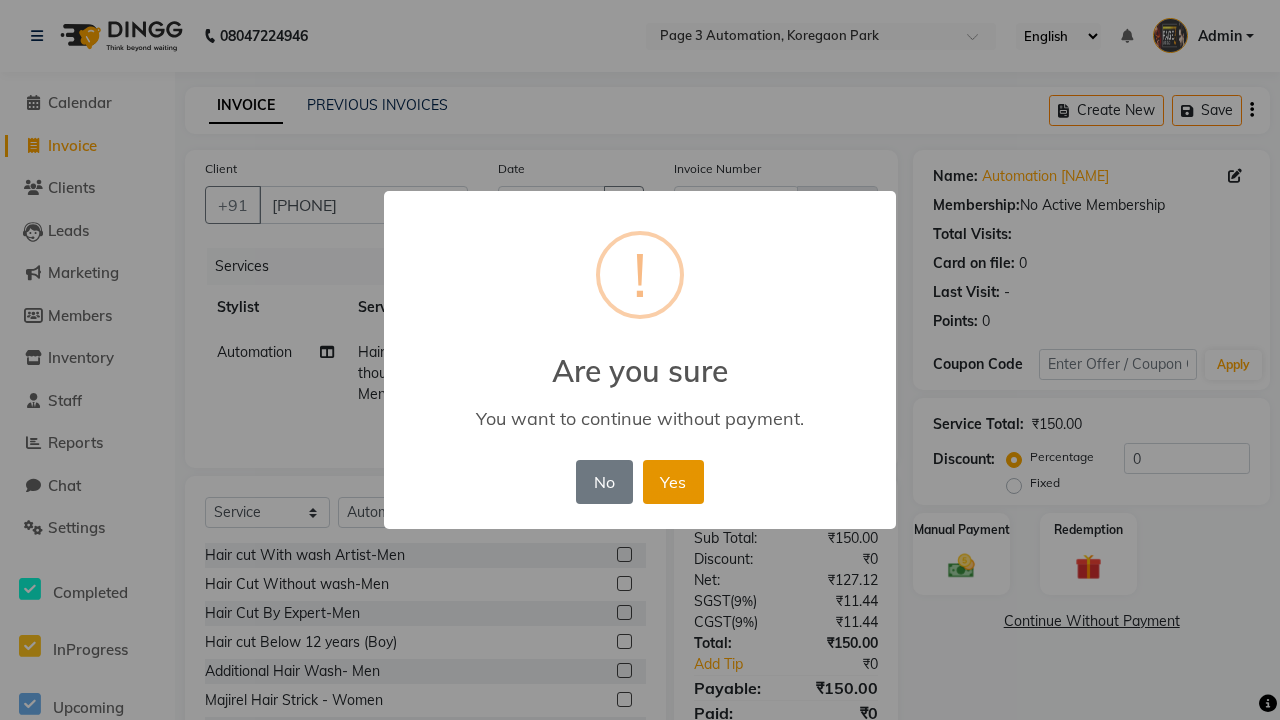 click on "Yes" at bounding box center (673, 482) 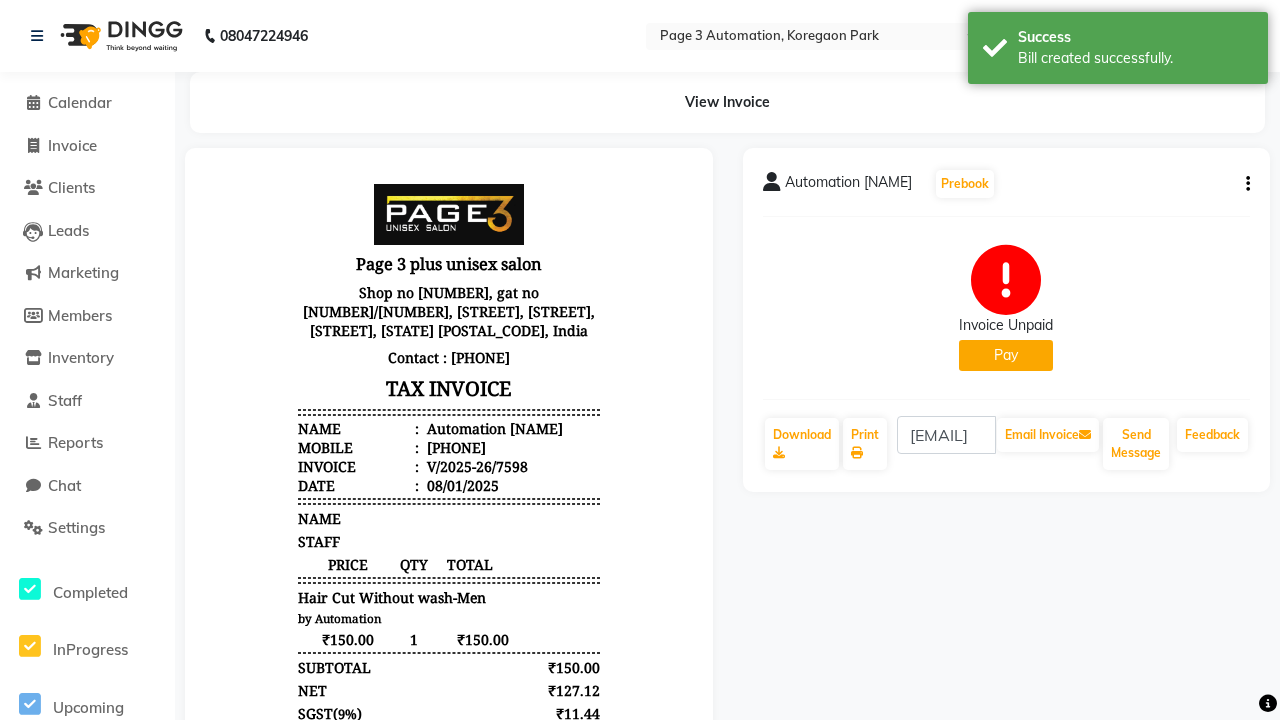 scroll, scrollTop: 0, scrollLeft: 0, axis: both 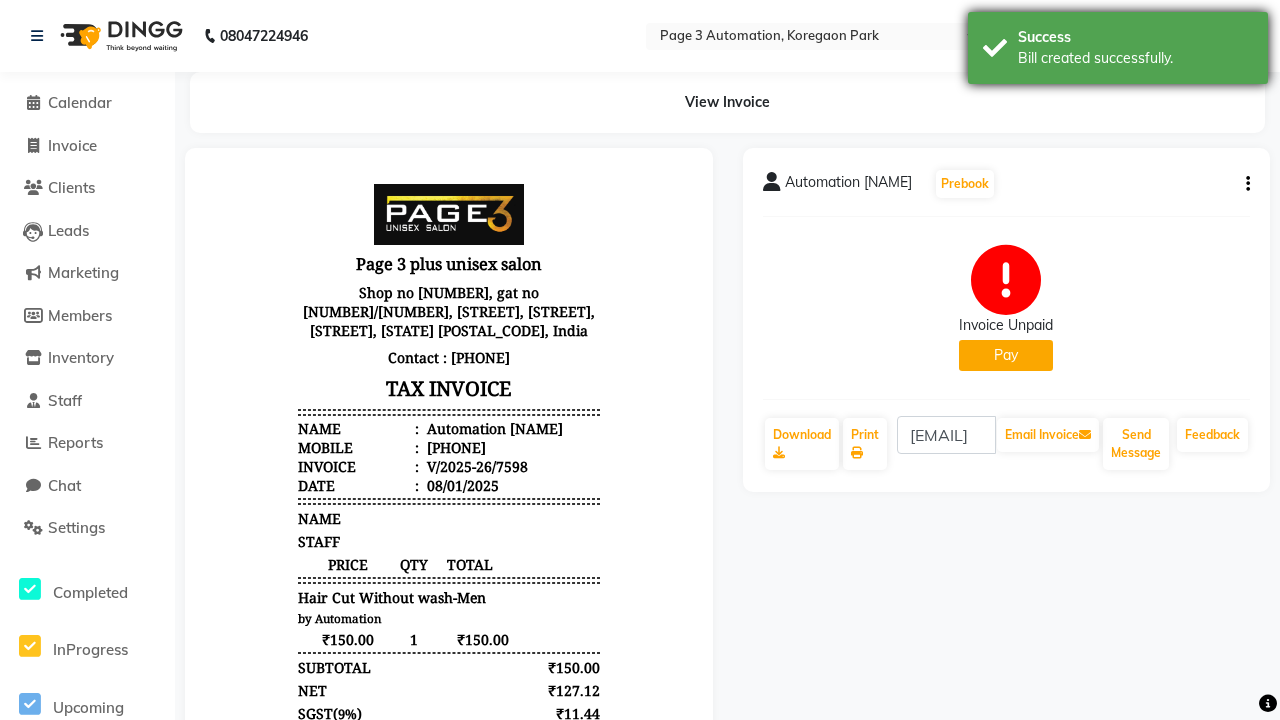 click on "Bill created successfully." at bounding box center [1135, 58] 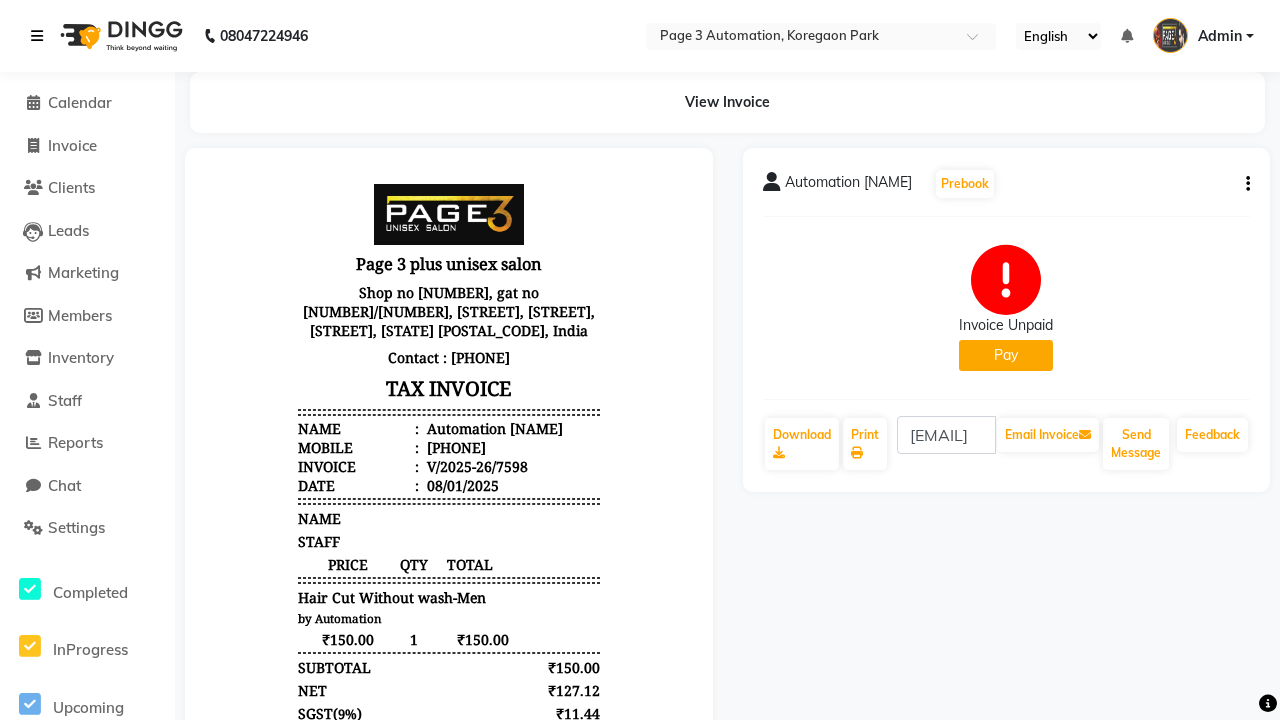 click at bounding box center [37, 36] 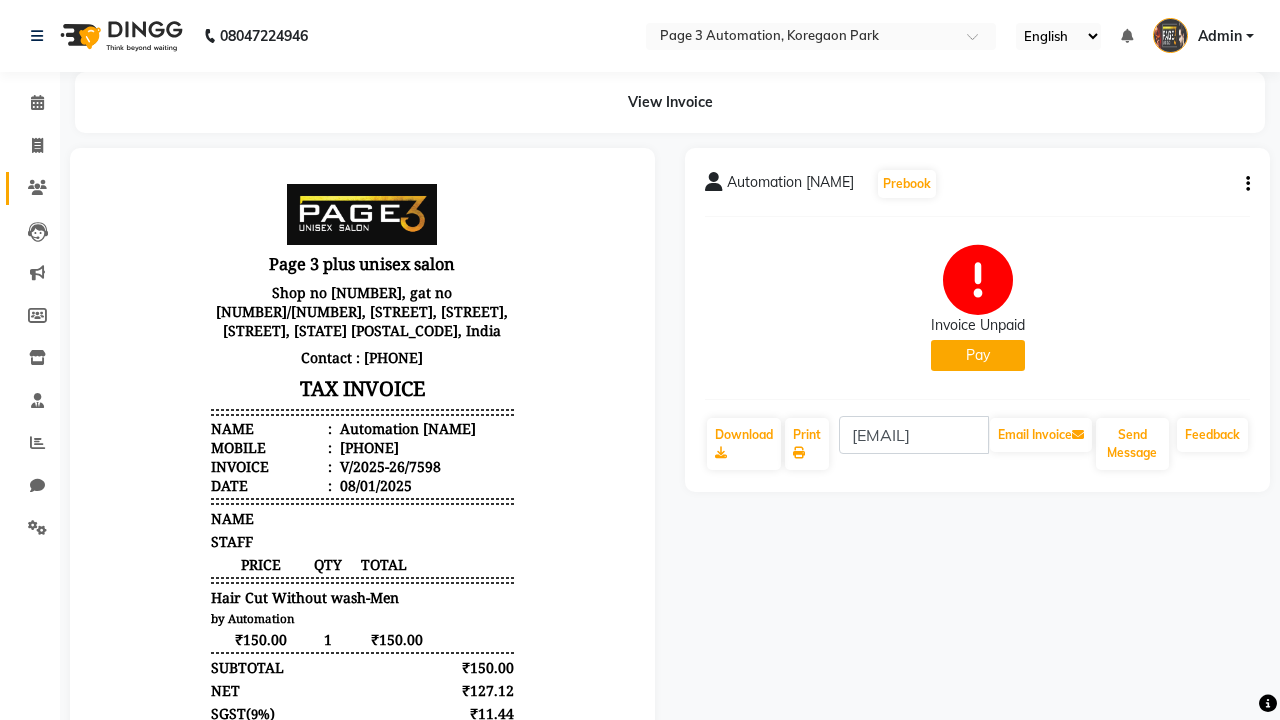 click 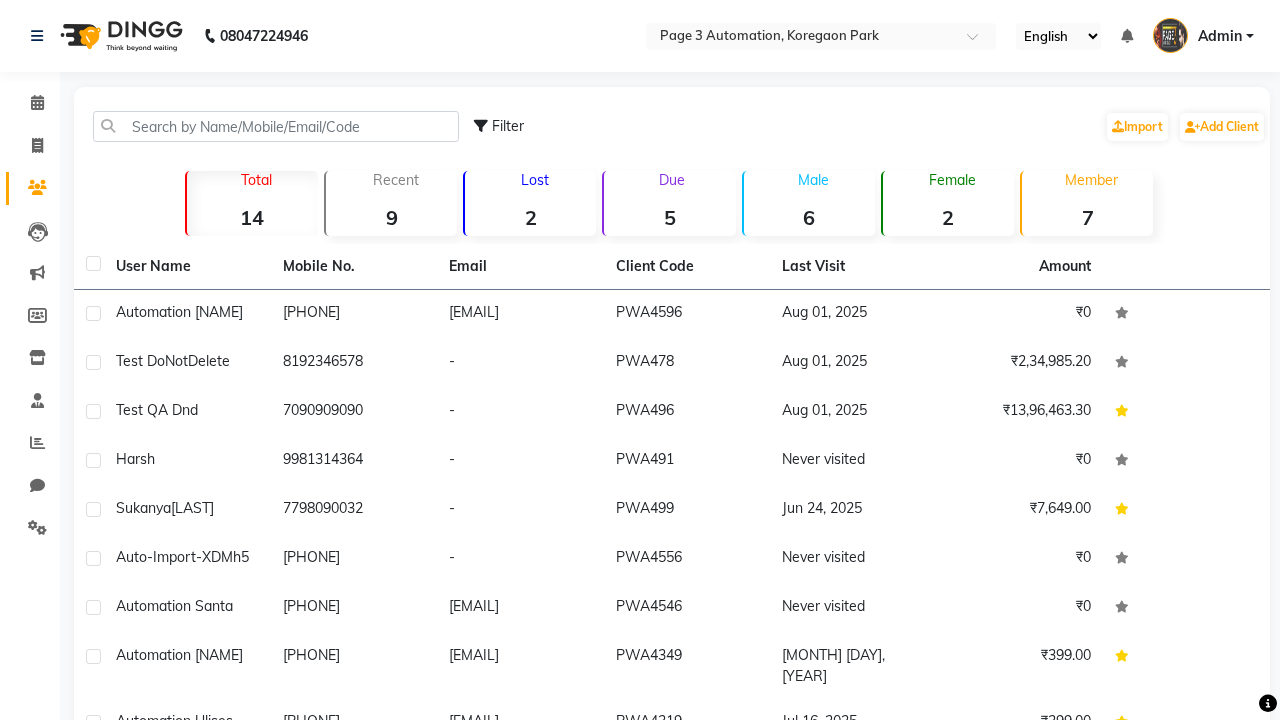 click on "5" 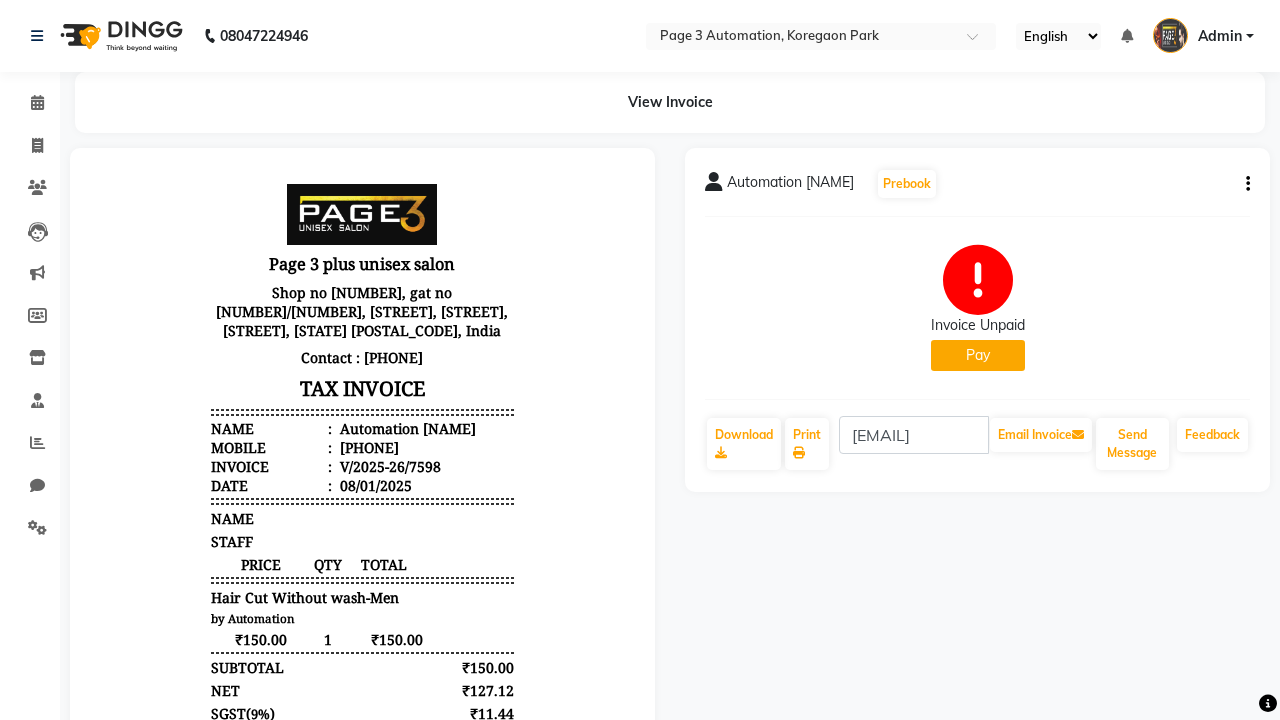 scroll, scrollTop: 0, scrollLeft: 0, axis: both 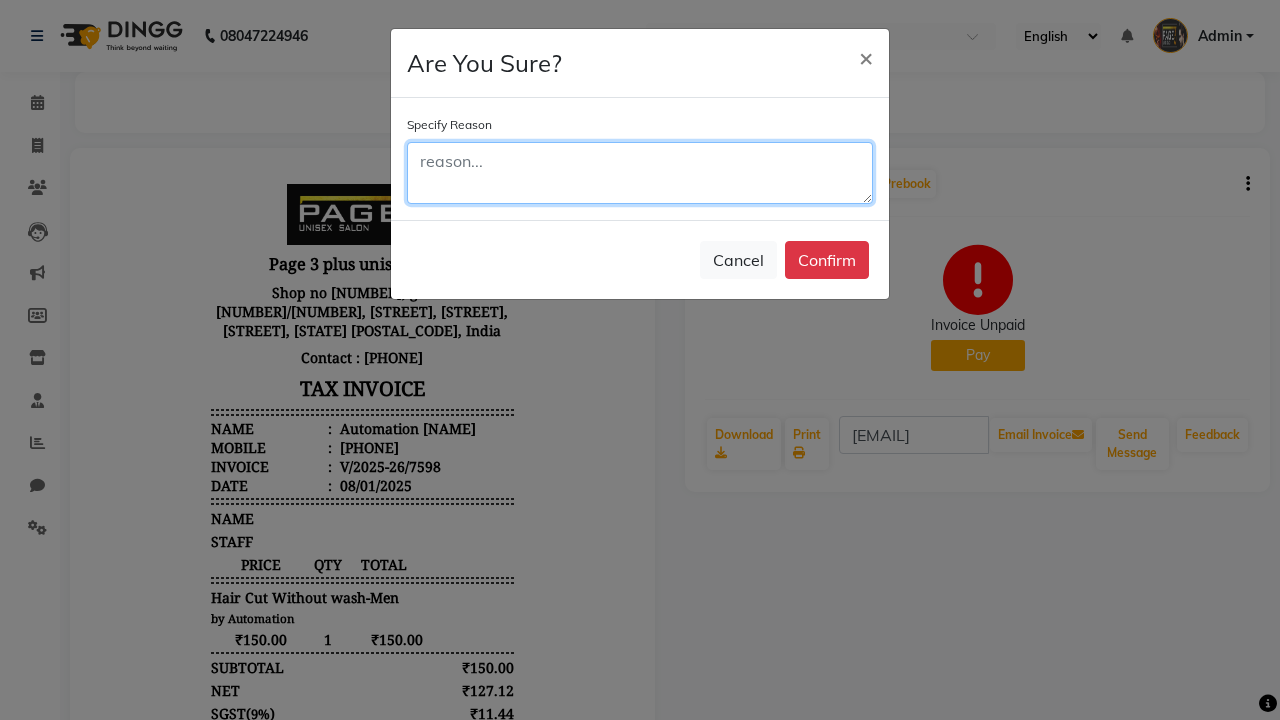 click 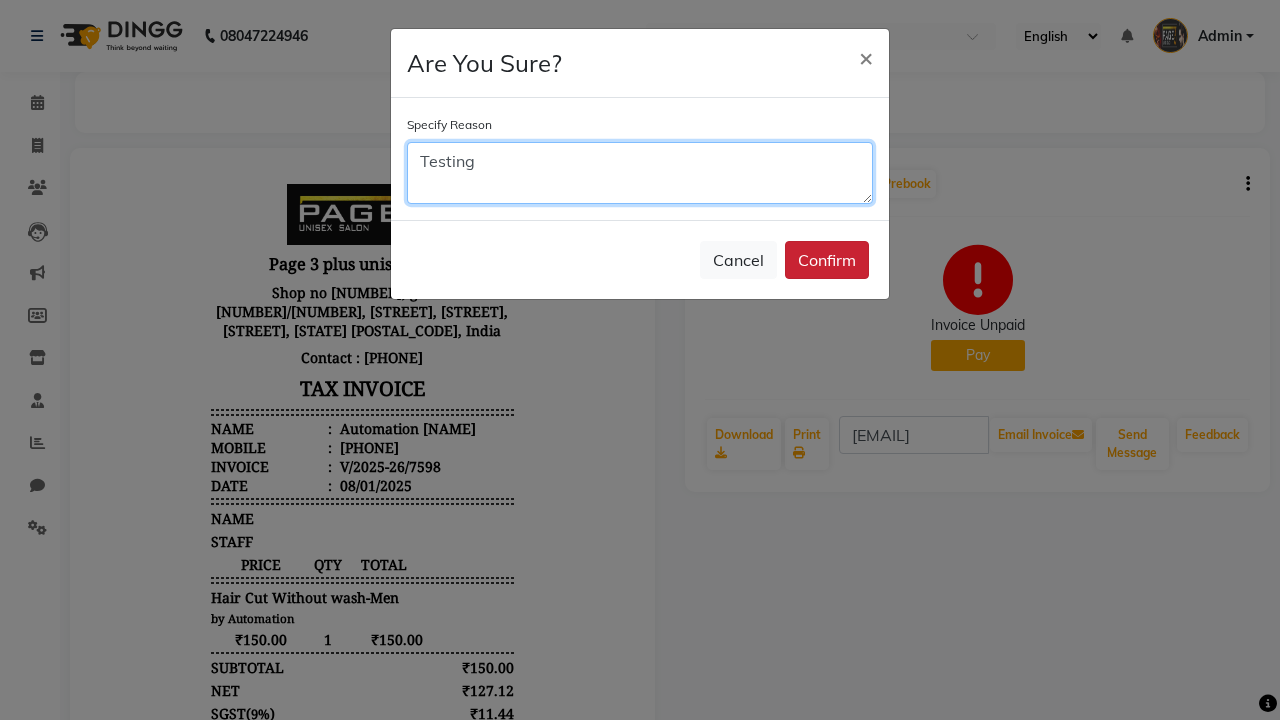 type on "Testing" 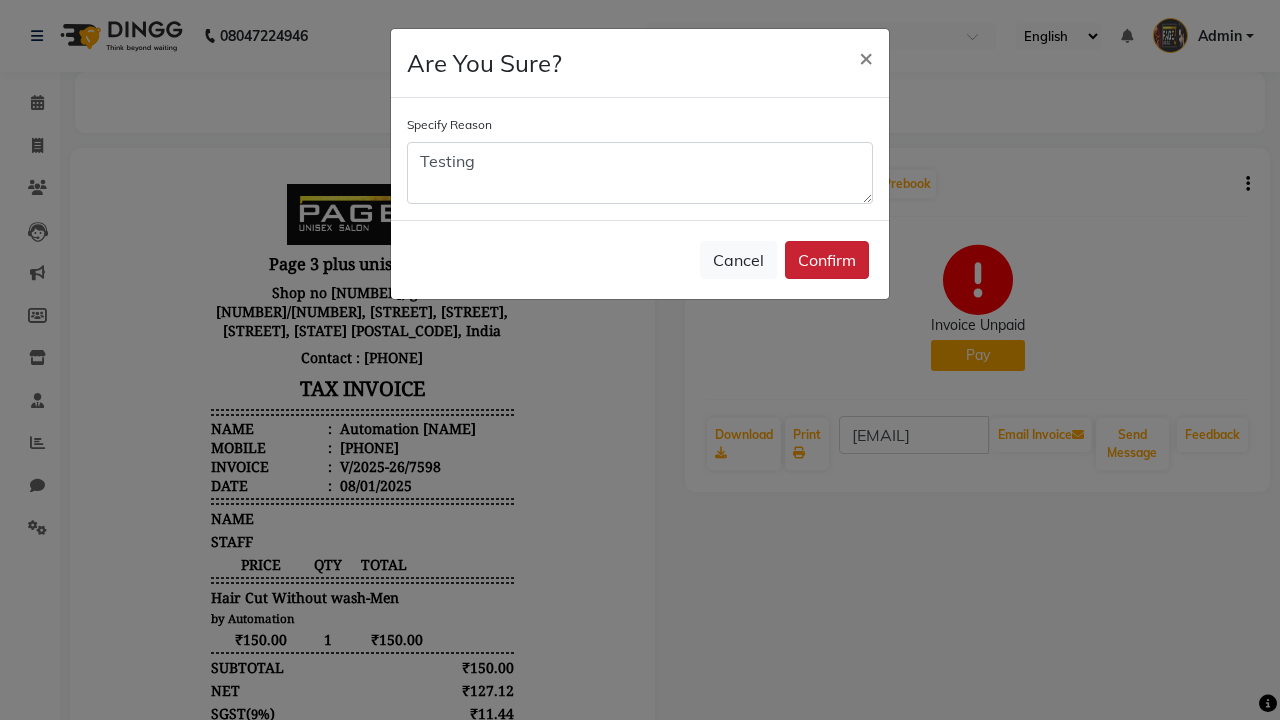 click on "Confirm" 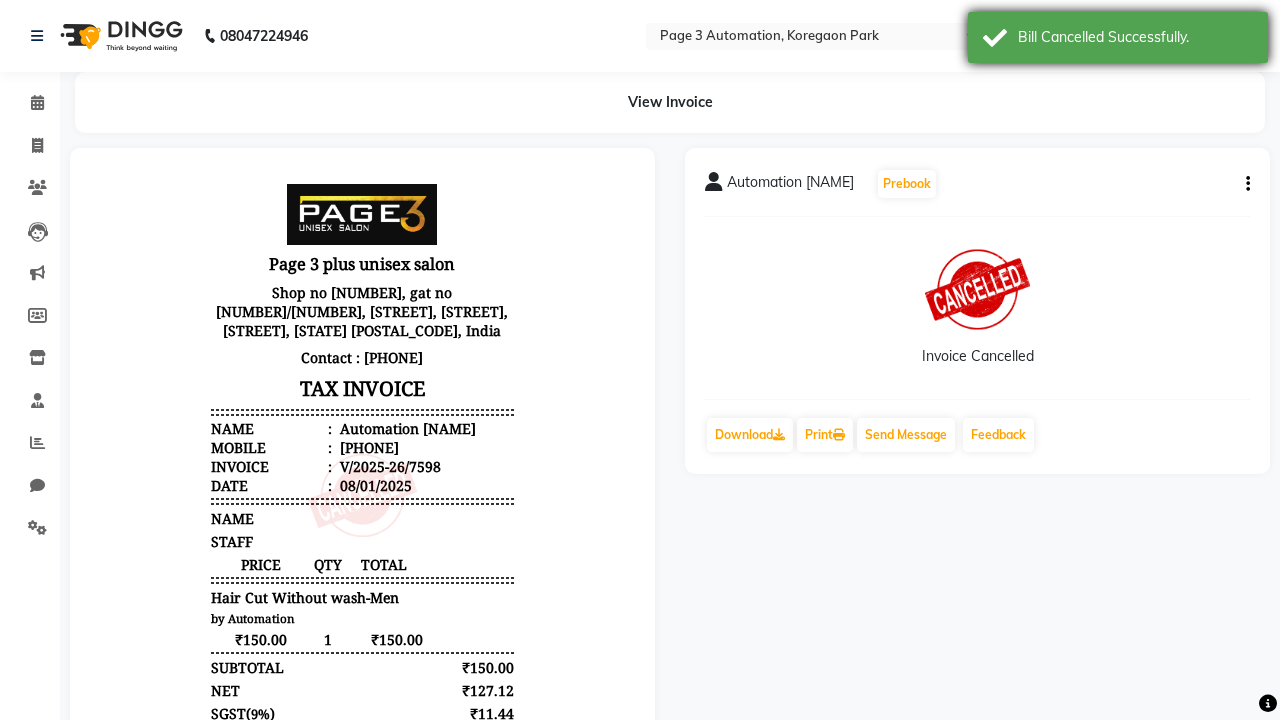 click on "Bill Cancelled Successfully." at bounding box center [1135, 37] 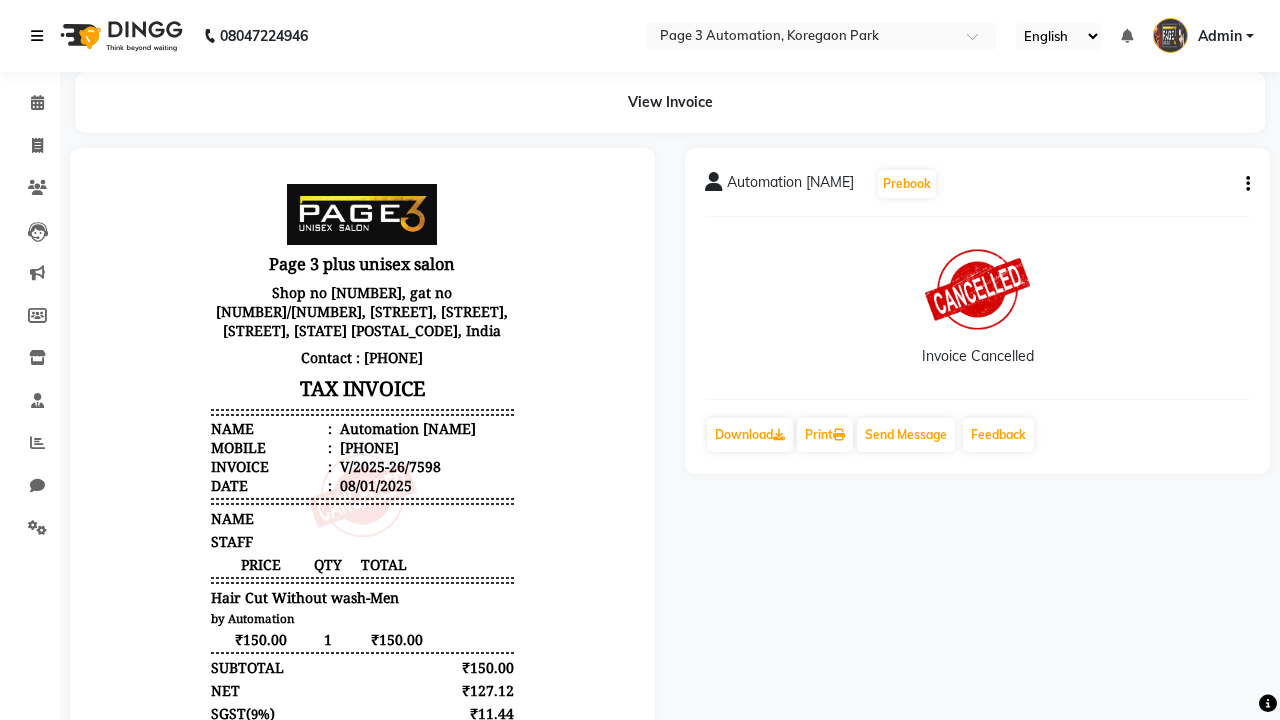 click at bounding box center [37, 36] 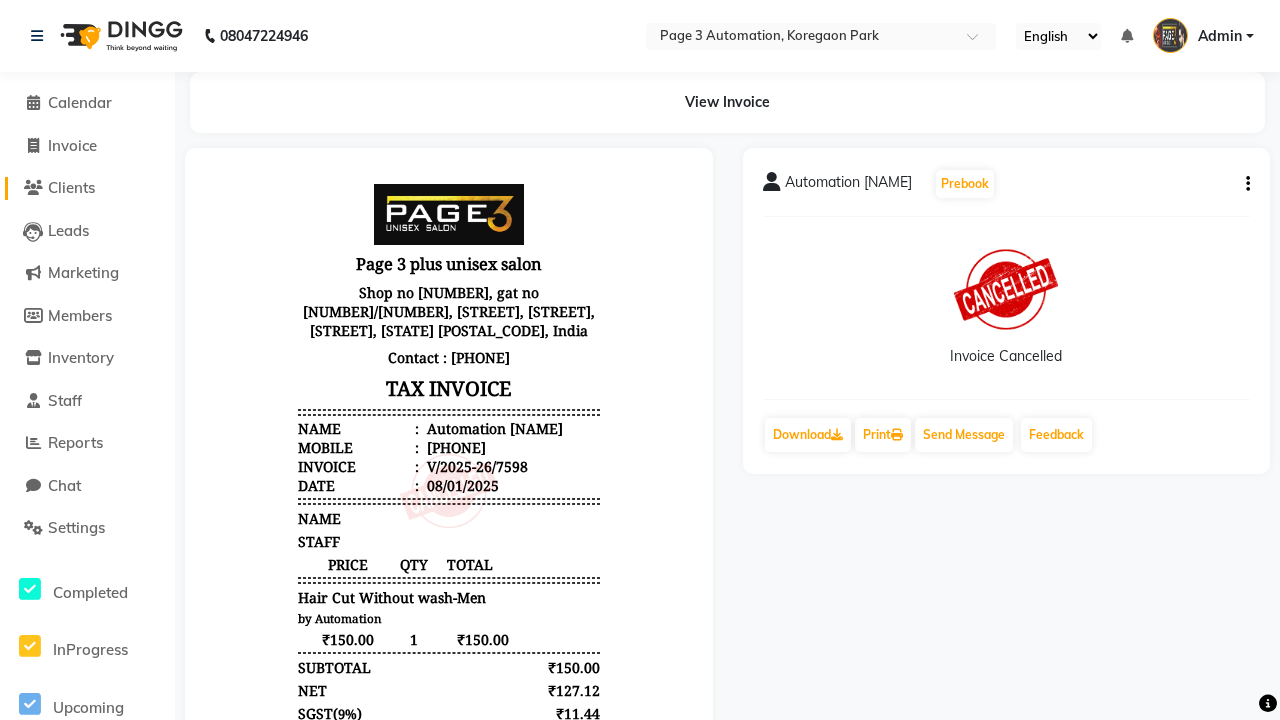 click on "Clients" 